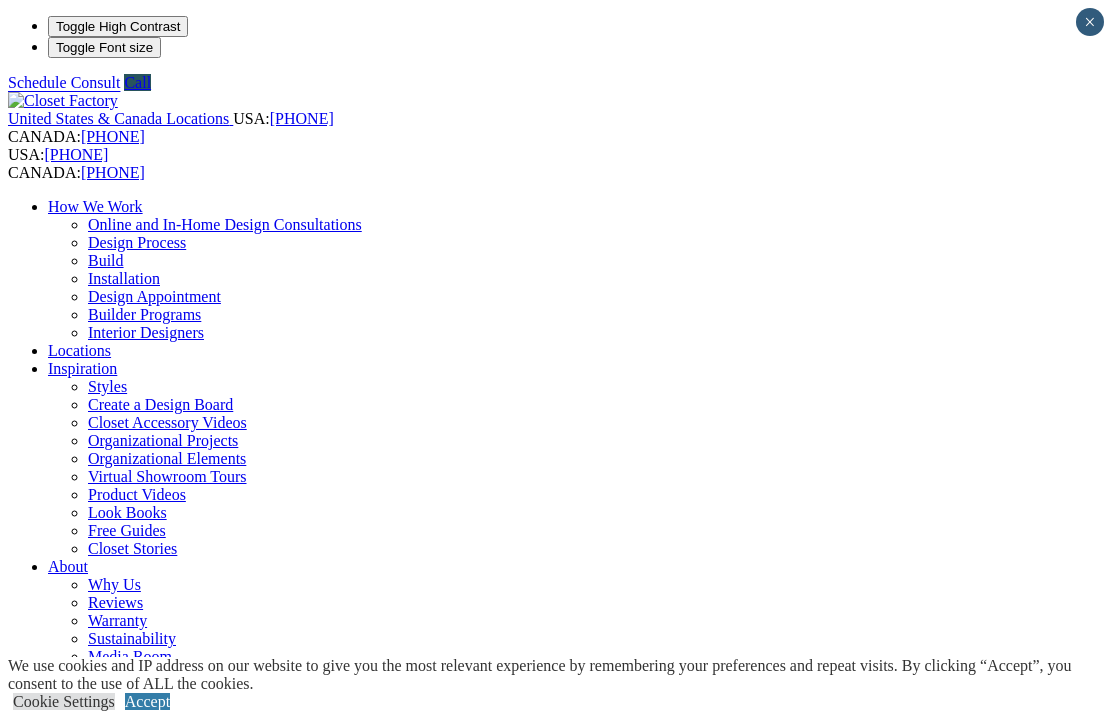 scroll, scrollTop: 0, scrollLeft: 0, axis: both 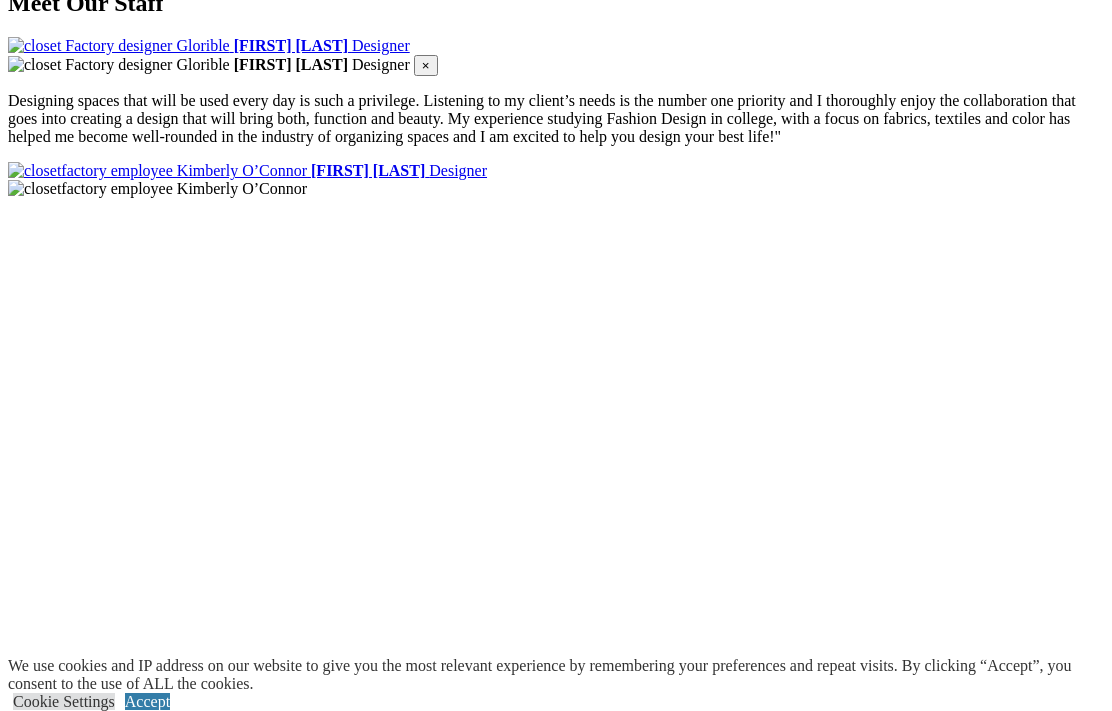 click on "Expand Gallery" at bounding box center [58, 12665] 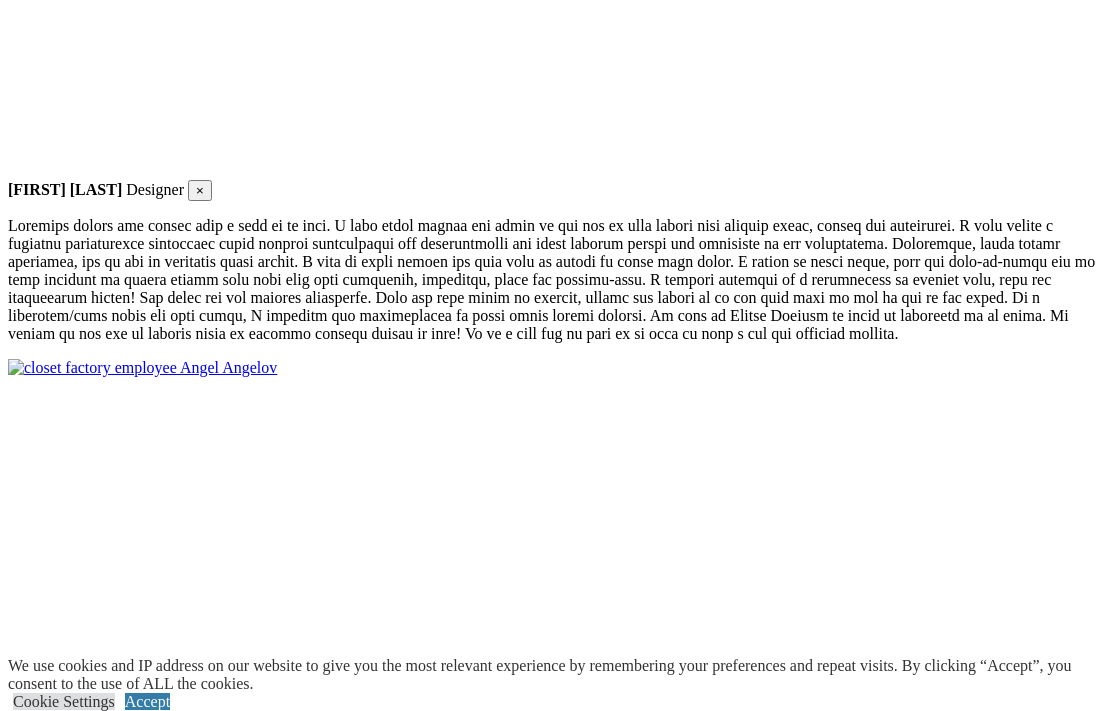 scroll, scrollTop: 4054, scrollLeft: 0, axis: vertical 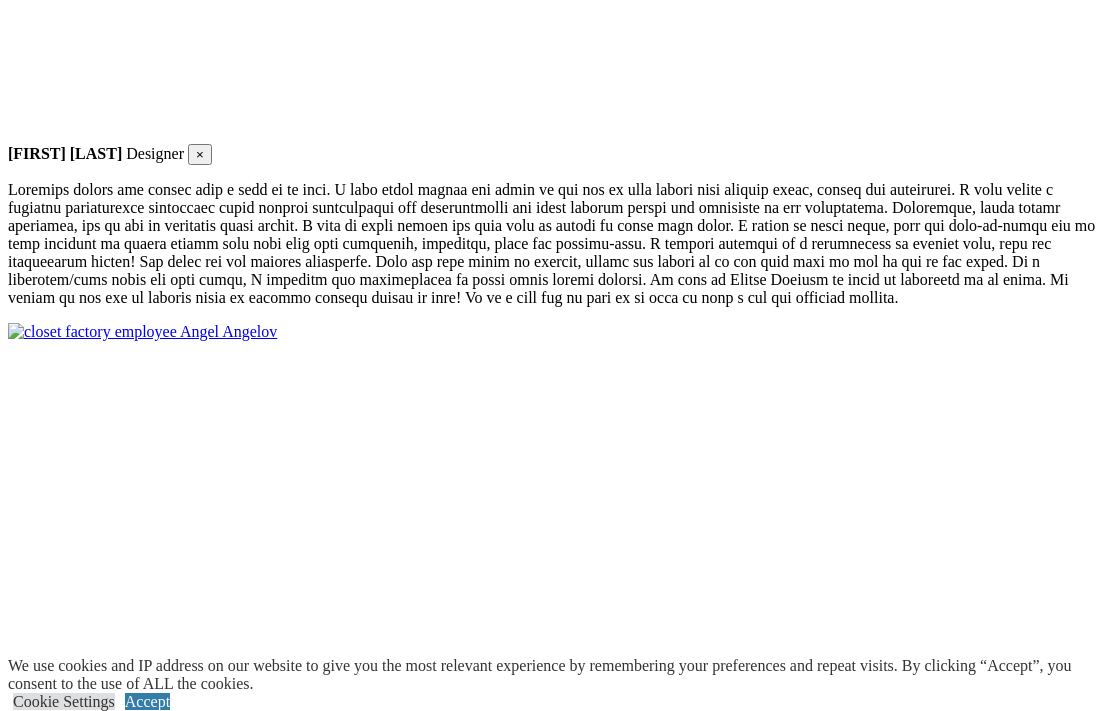 click at bounding box center (509, 11166) 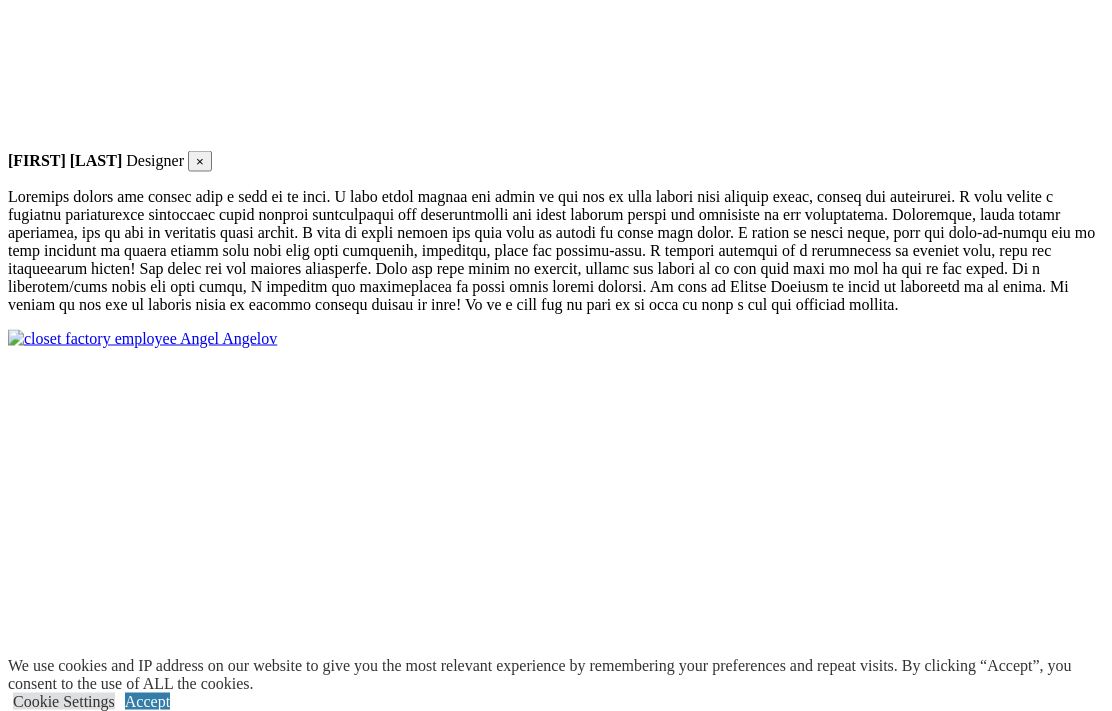 scroll, scrollTop: 4049, scrollLeft: 0, axis: vertical 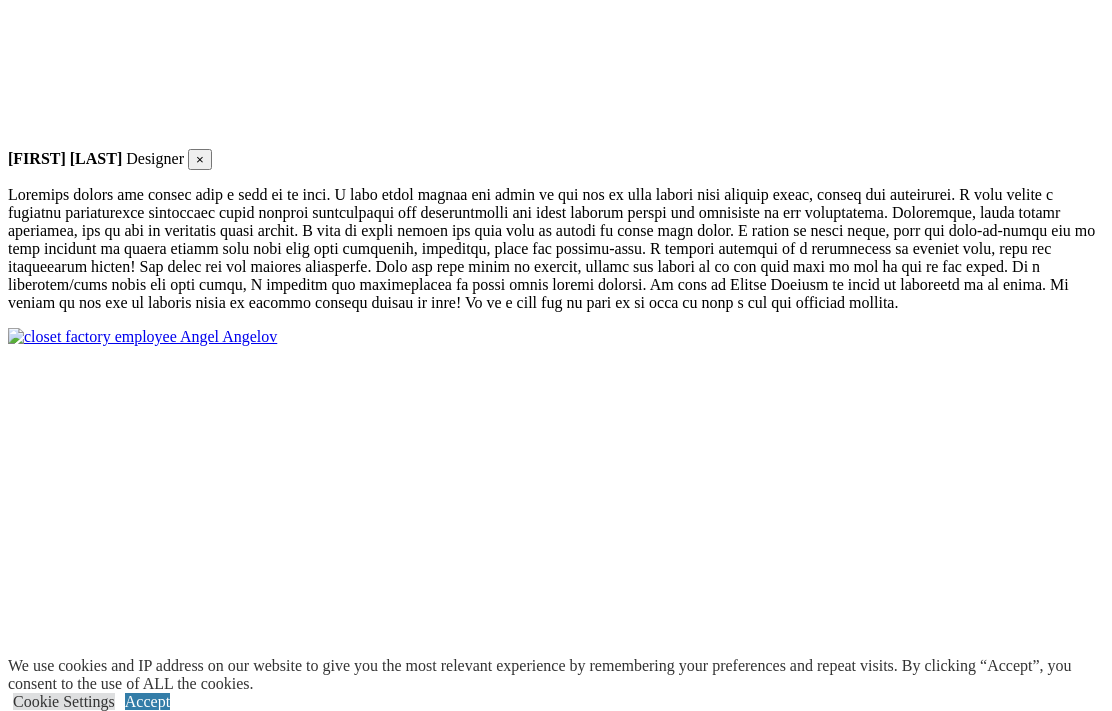 click at bounding box center [200, 11171] 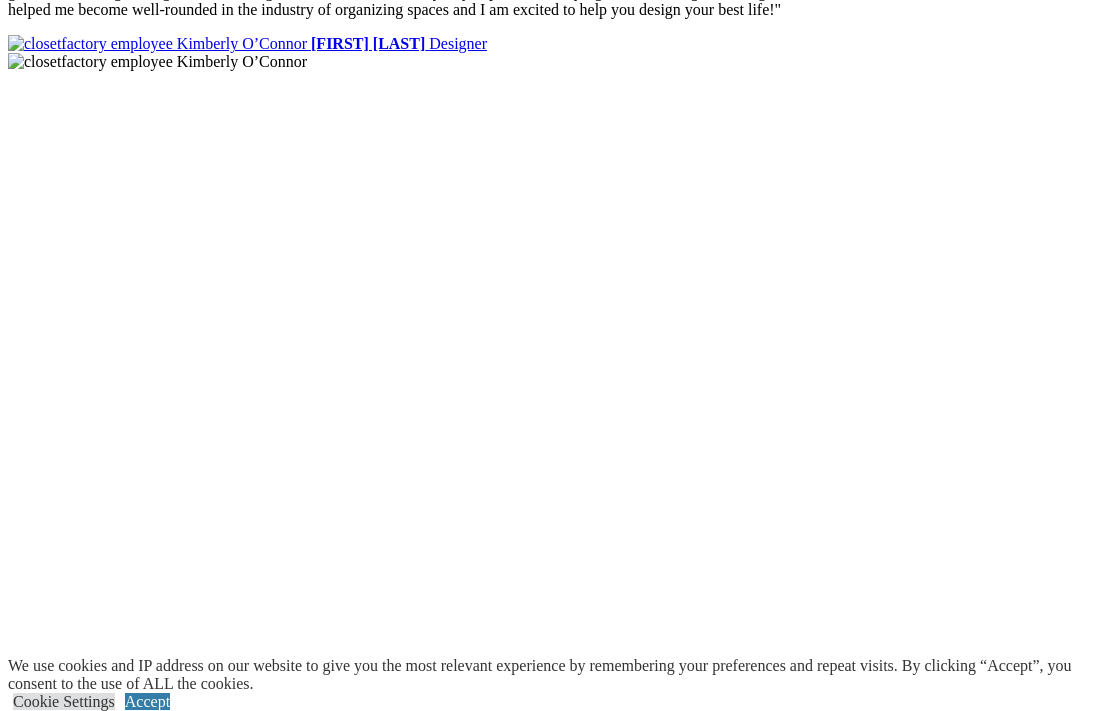 scroll, scrollTop: 2340, scrollLeft: 0, axis: vertical 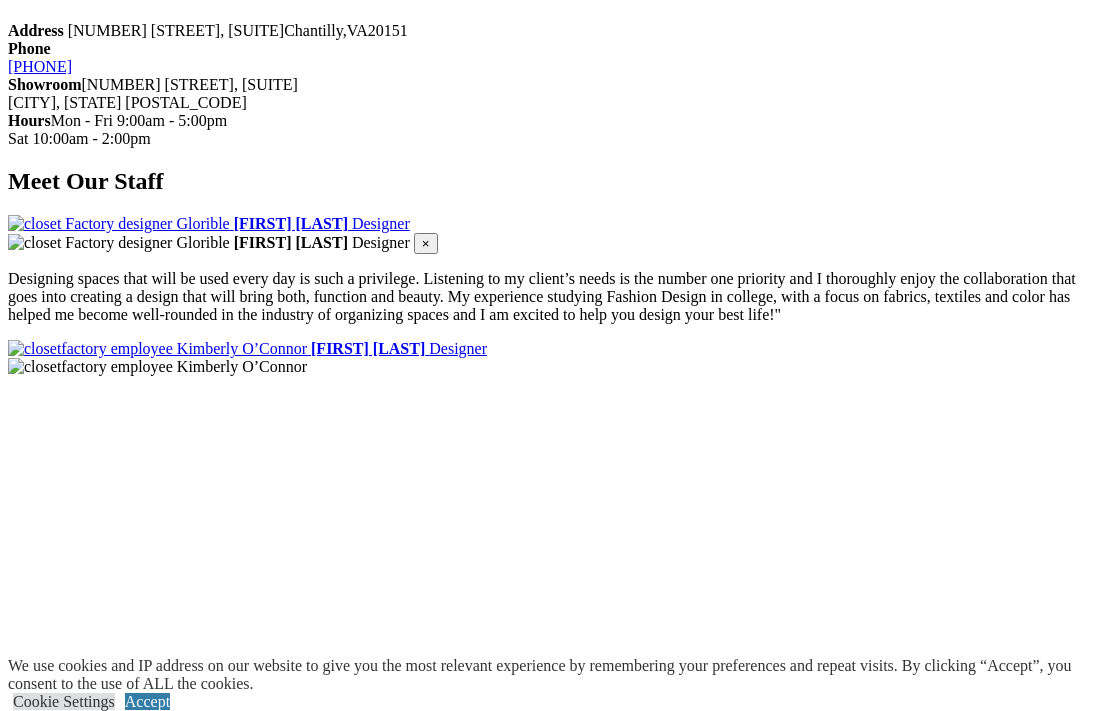 click on "Home Office" at bounding box center [90, -1346] 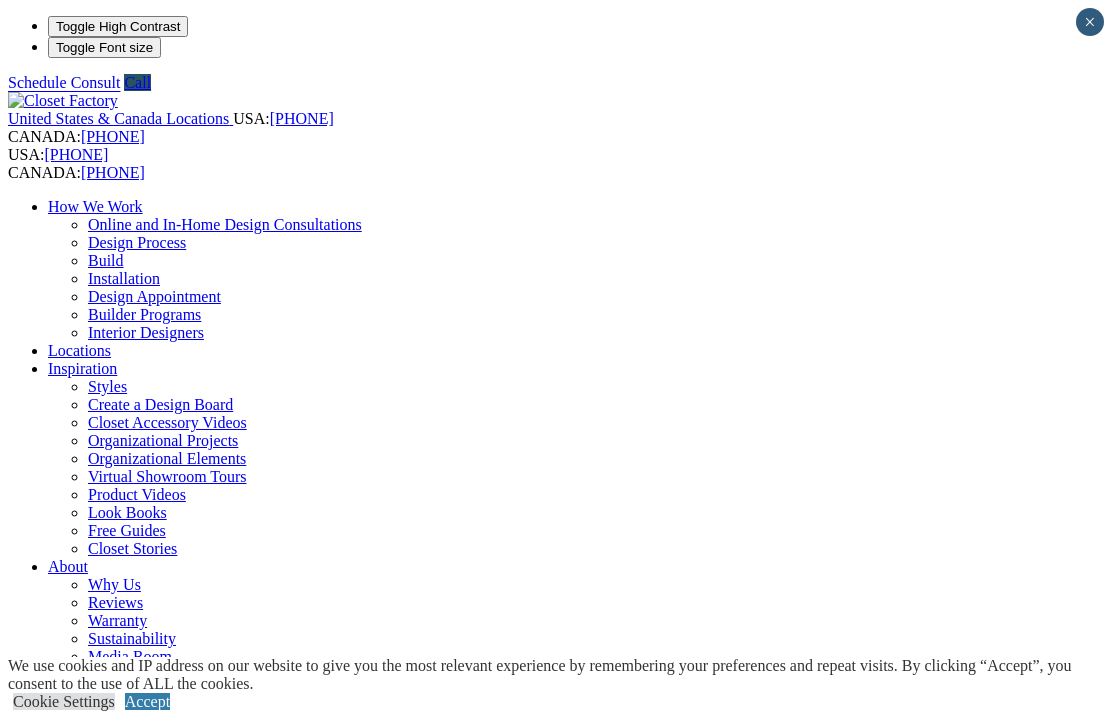 scroll, scrollTop: 0, scrollLeft: 0, axis: both 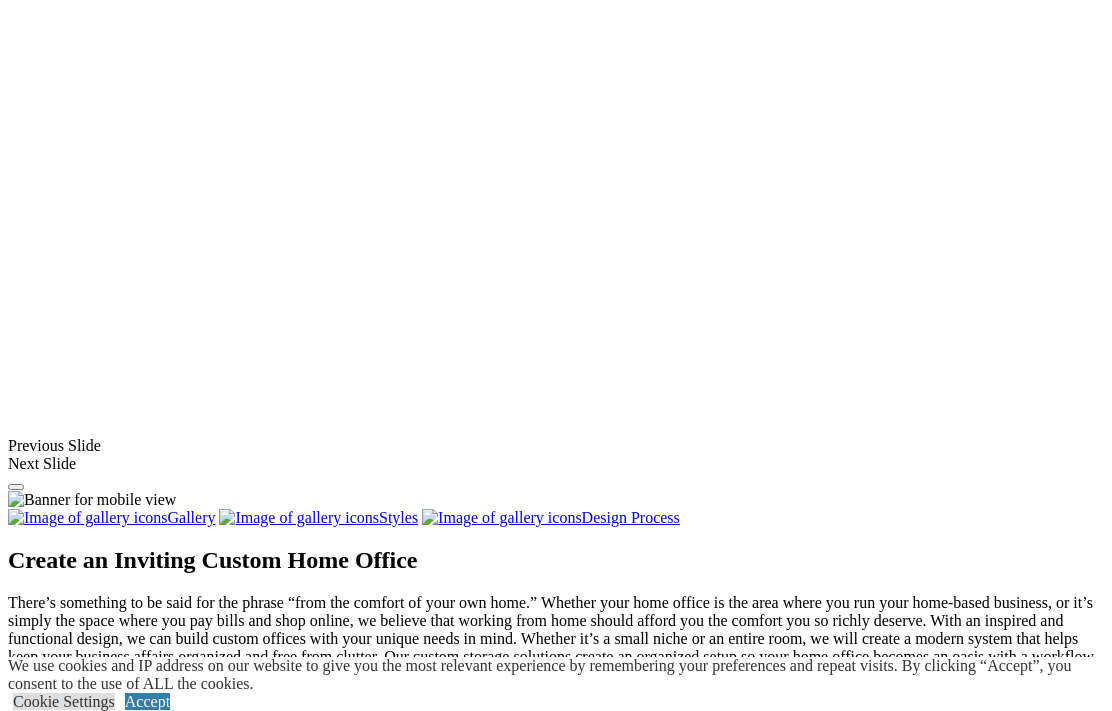 click at bounding box center (74, 1484) 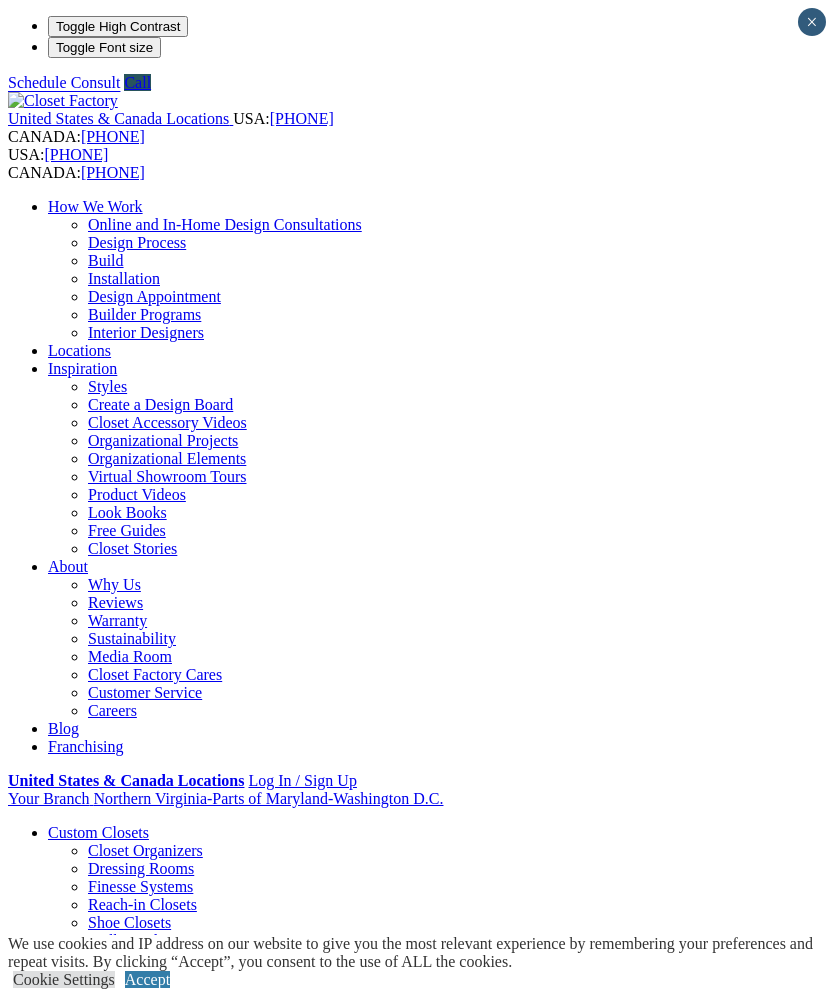 scroll, scrollTop: 0, scrollLeft: 0, axis: both 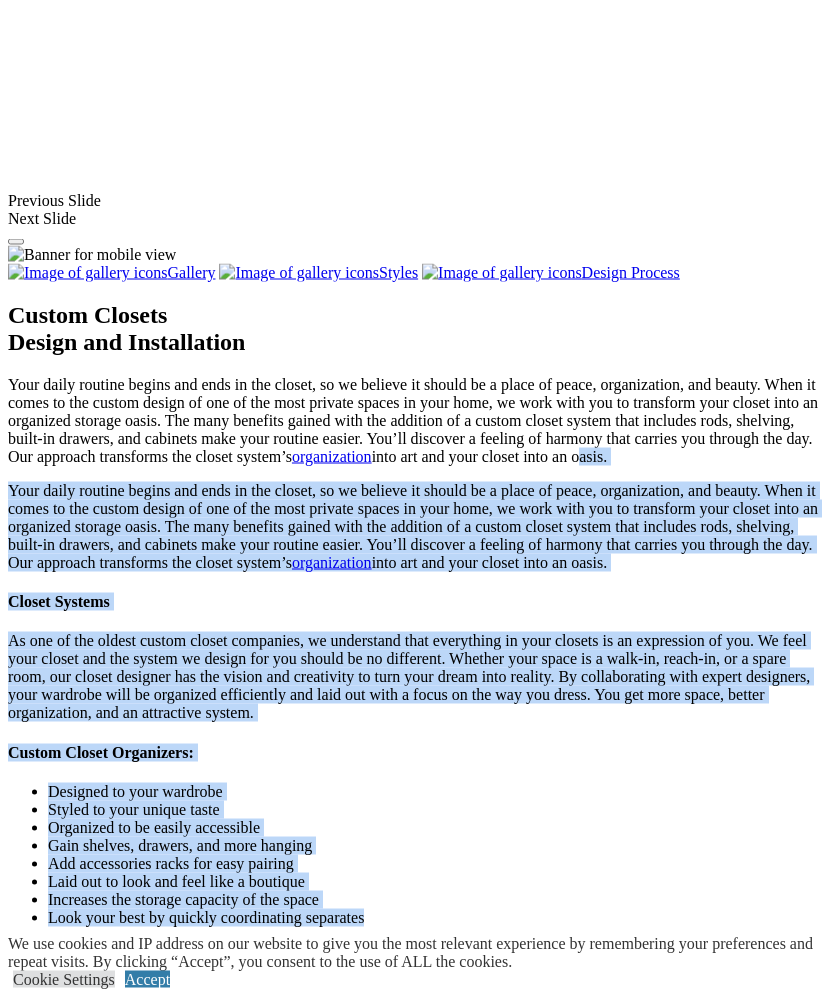 click at bounding box center (407, 1883) 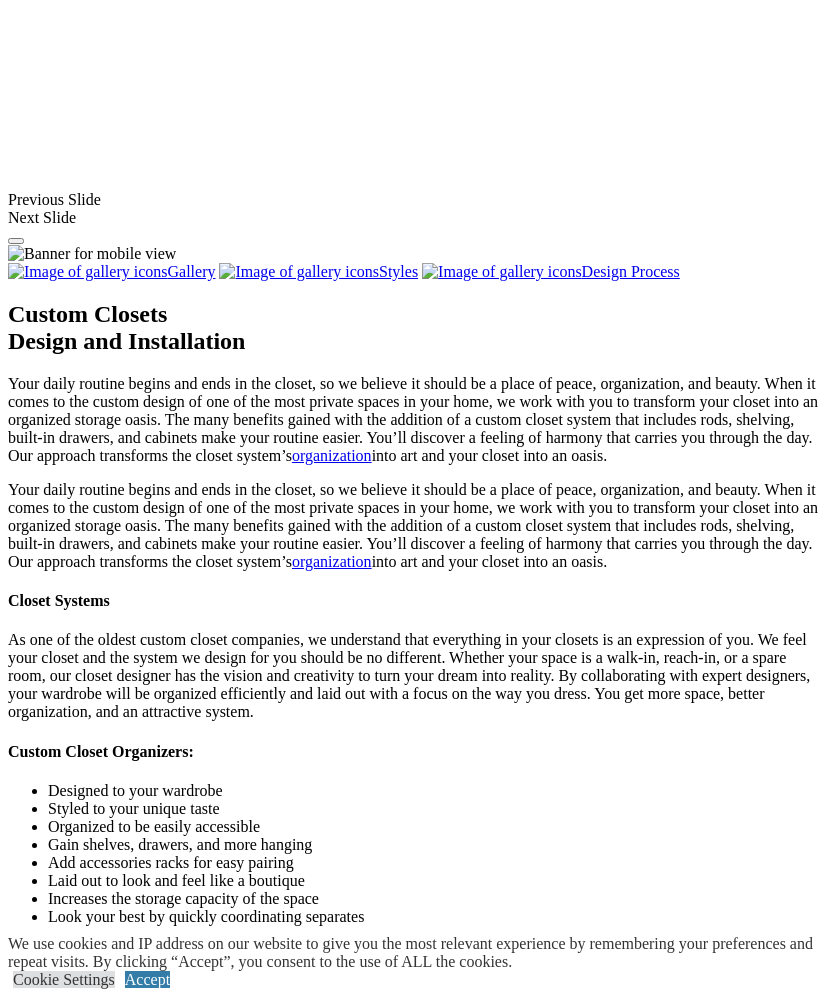 click at bounding box center (8, 52211) 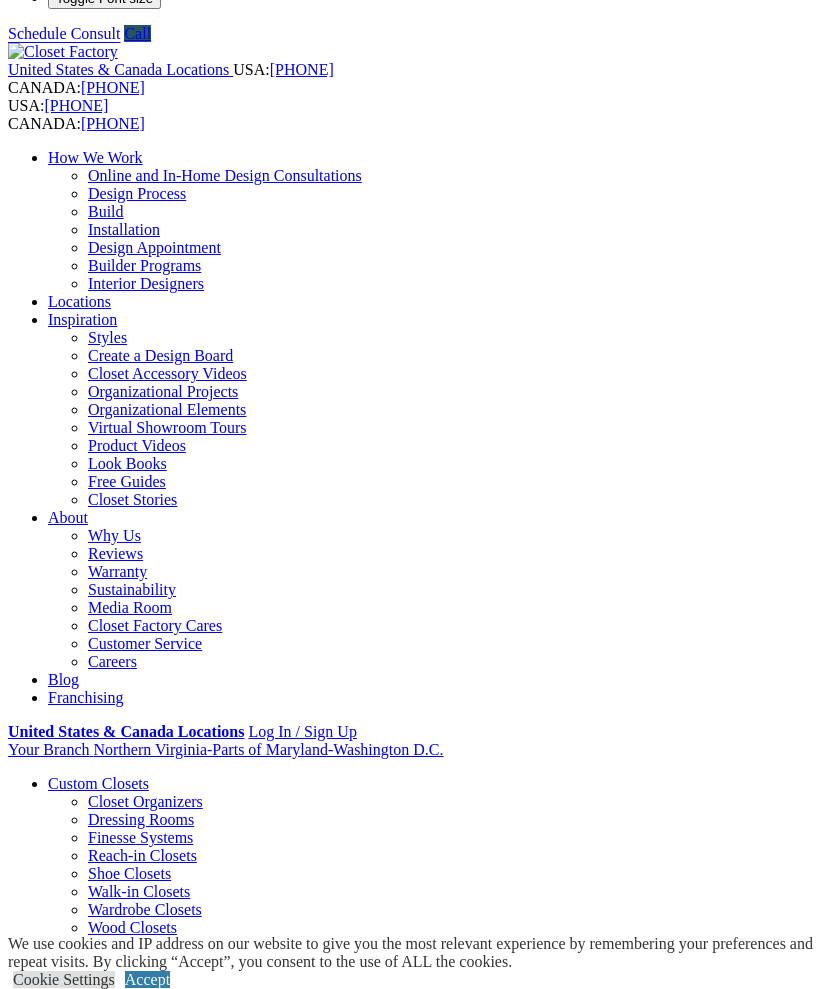 scroll, scrollTop: 48, scrollLeft: 0, axis: vertical 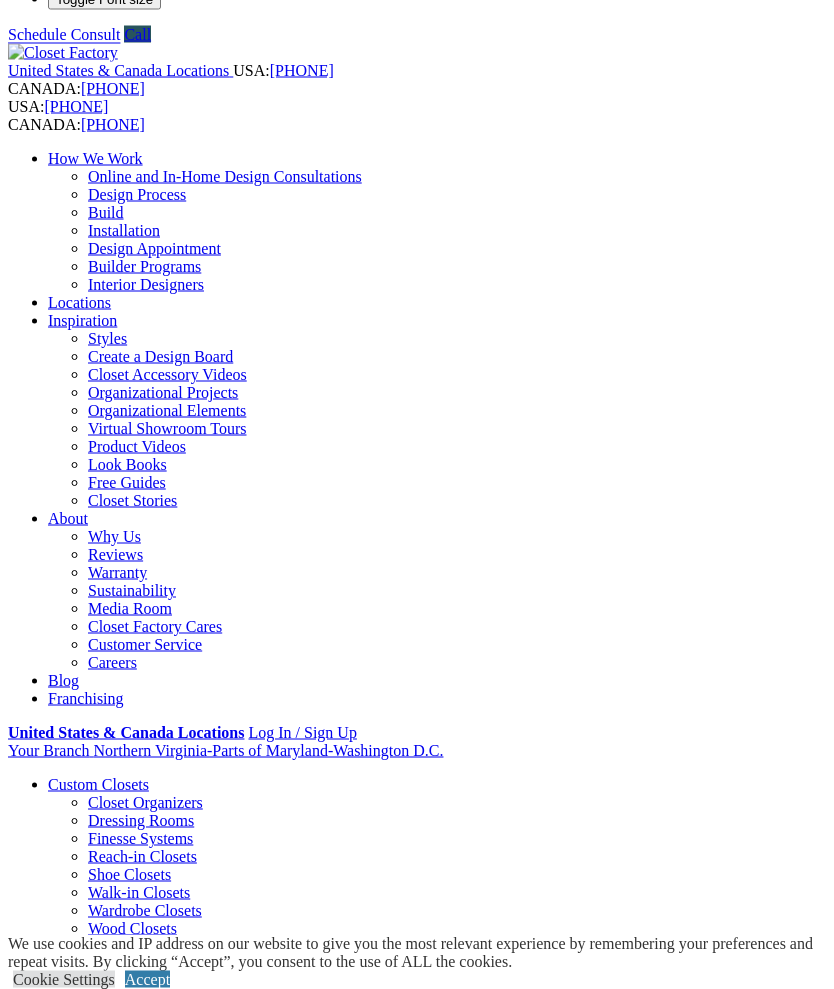 click on "Gallery" at bounding box center (111, 2046) 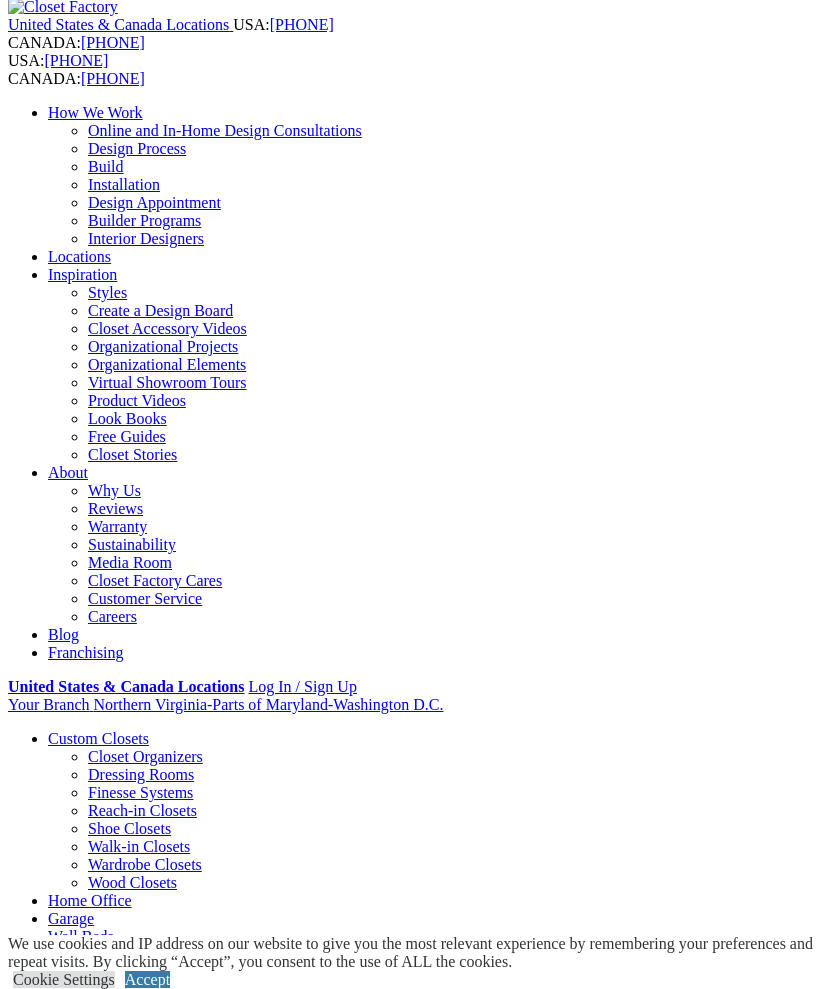scroll, scrollTop: 0, scrollLeft: 0, axis: both 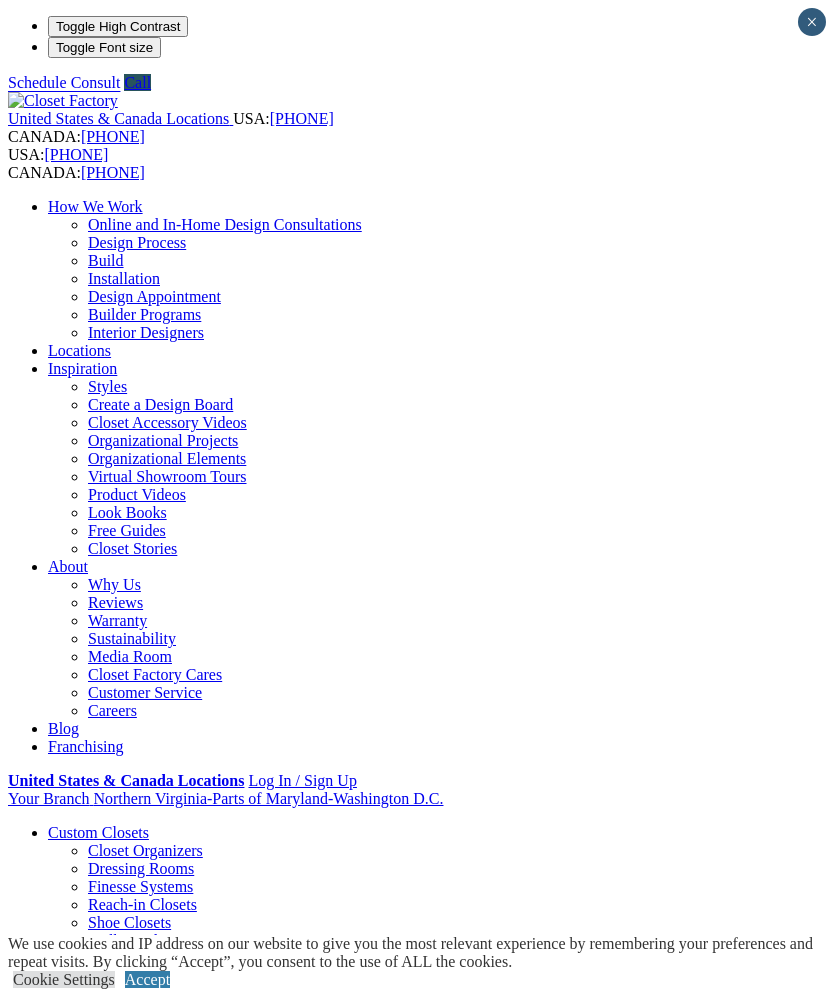 click on "Gallery" at bounding box center [111, 2094] 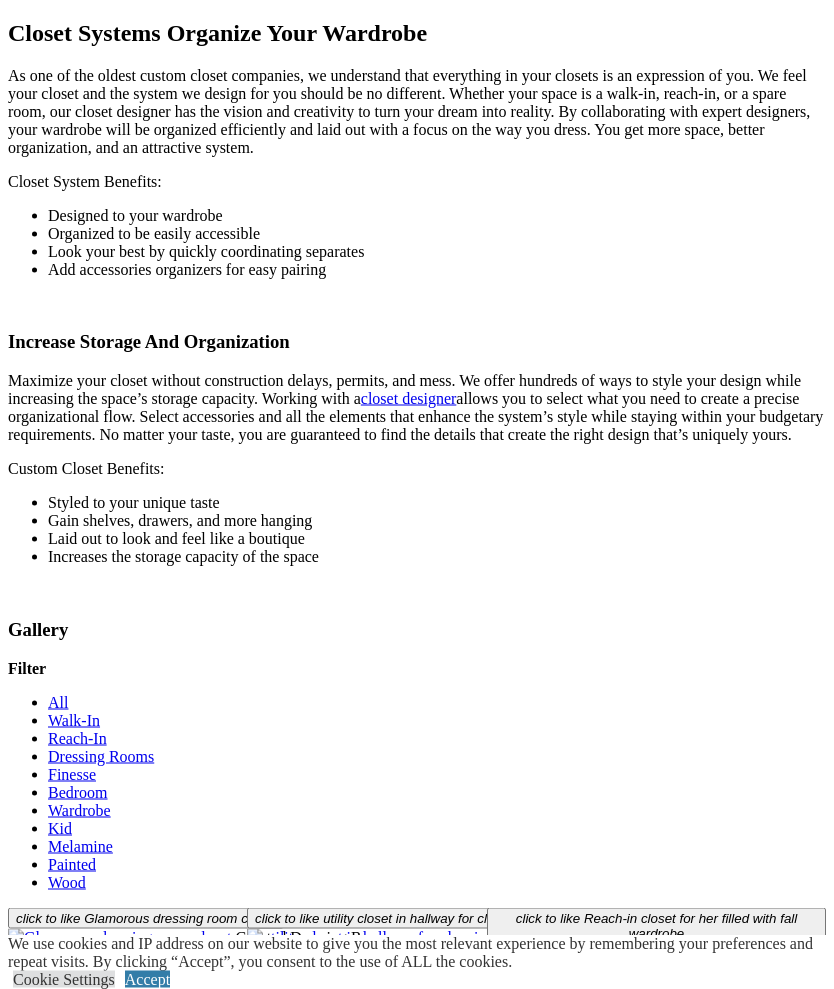 scroll, scrollTop: 2768, scrollLeft: 0, axis: vertical 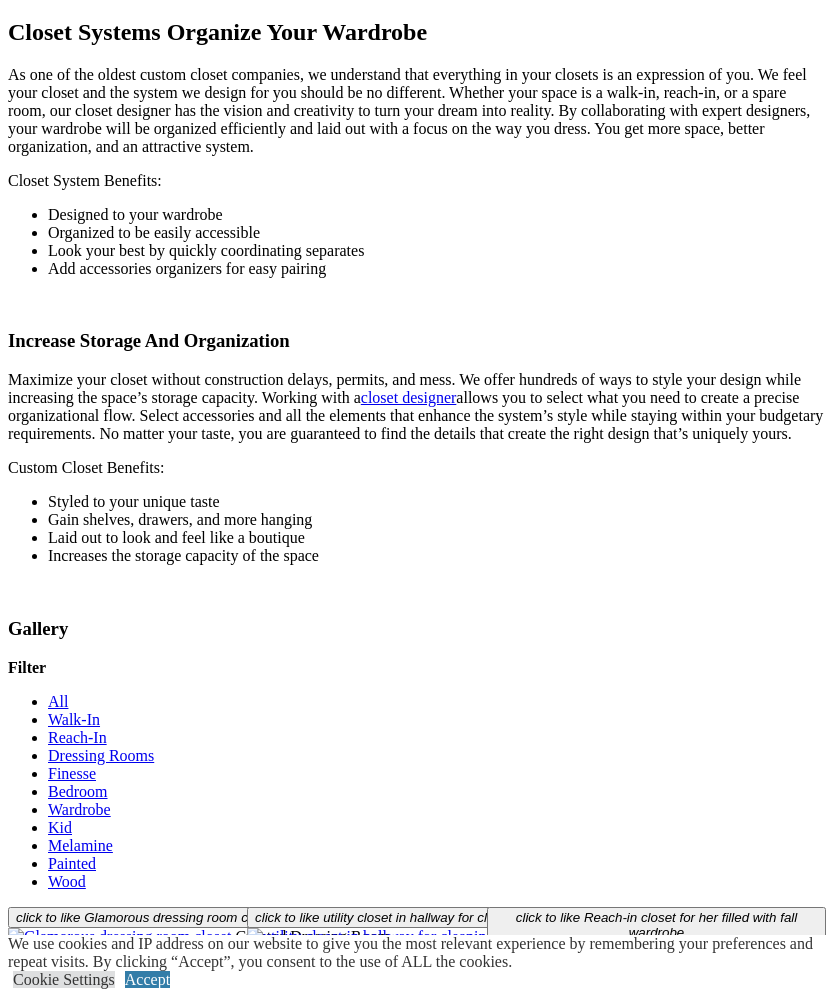 click on "Load More" at bounding box center (44, 2129) 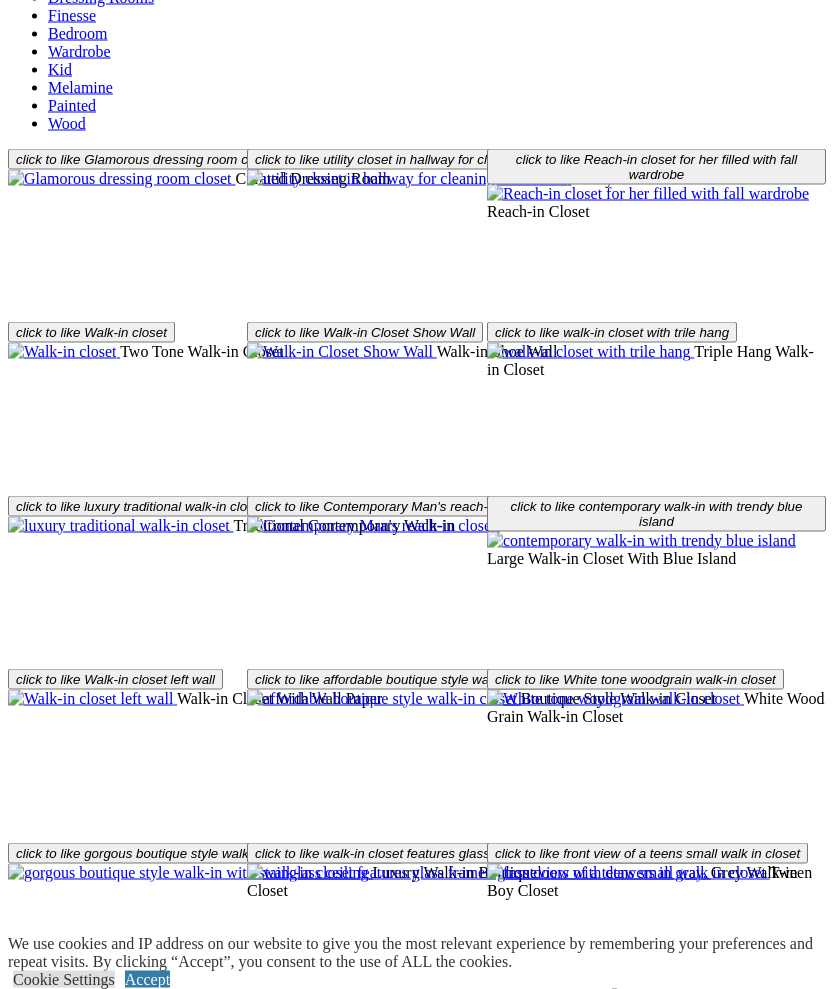 scroll, scrollTop: 3527, scrollLeft: 0, axis: vertical 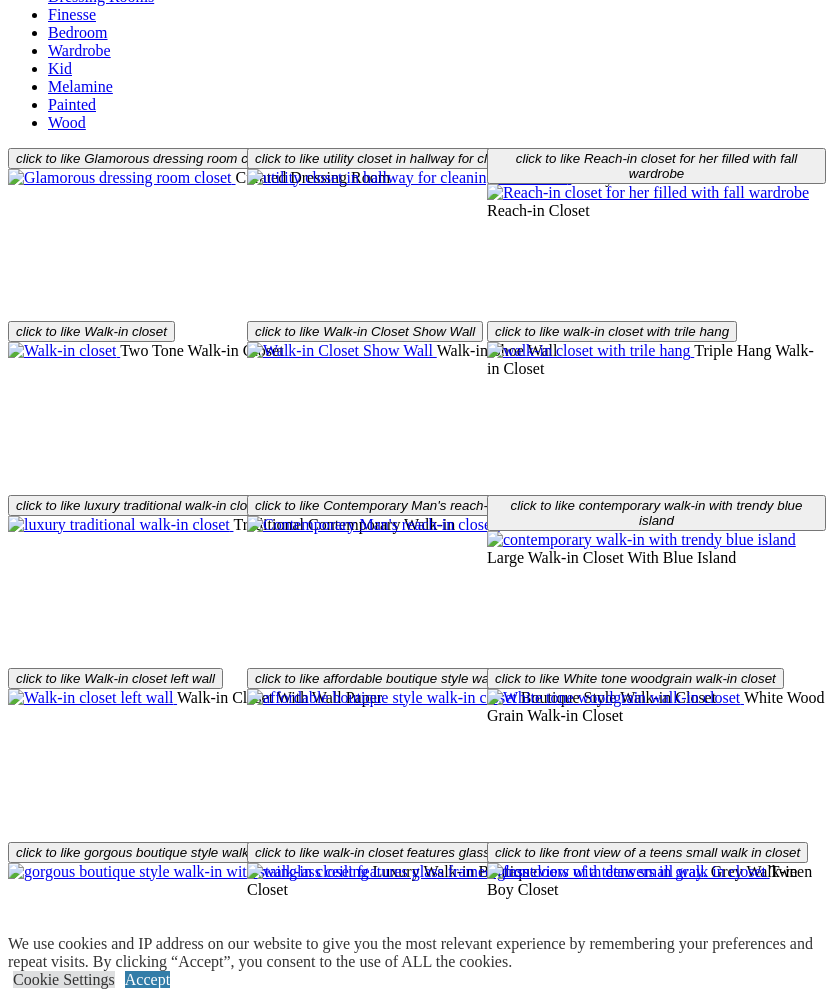 click on "Load More" at bounding box center (44, 1891) 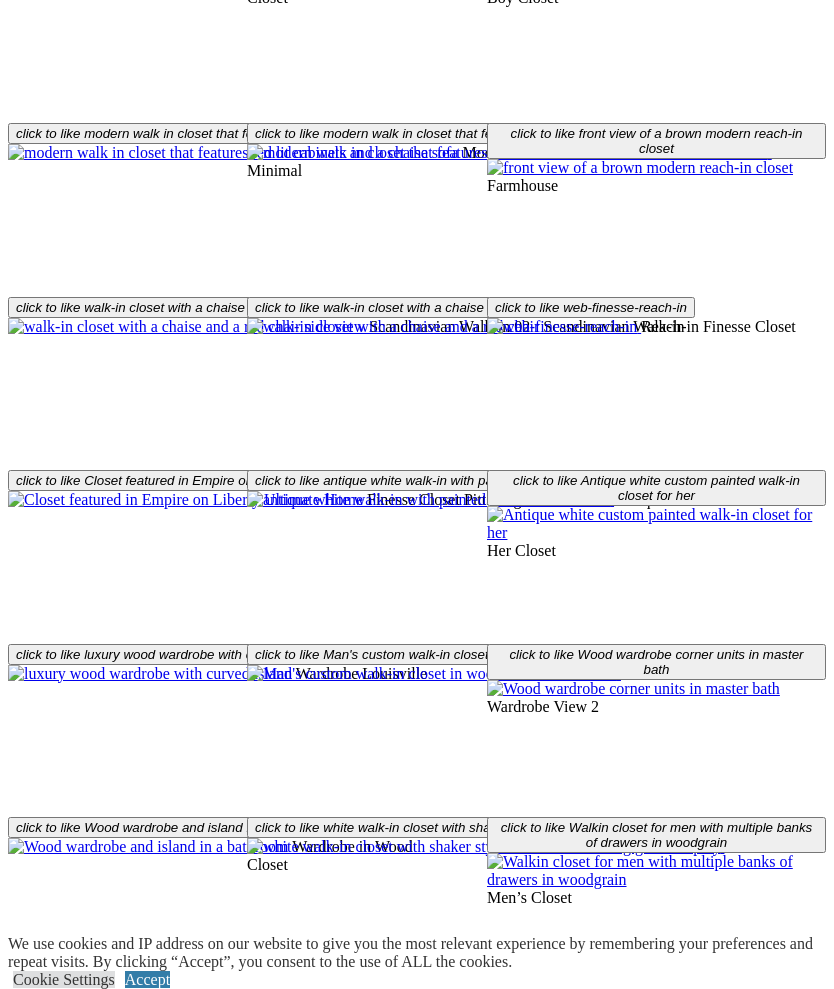 scroll, scrollTop: 4468, scrollLeft: 0, axis: vertical 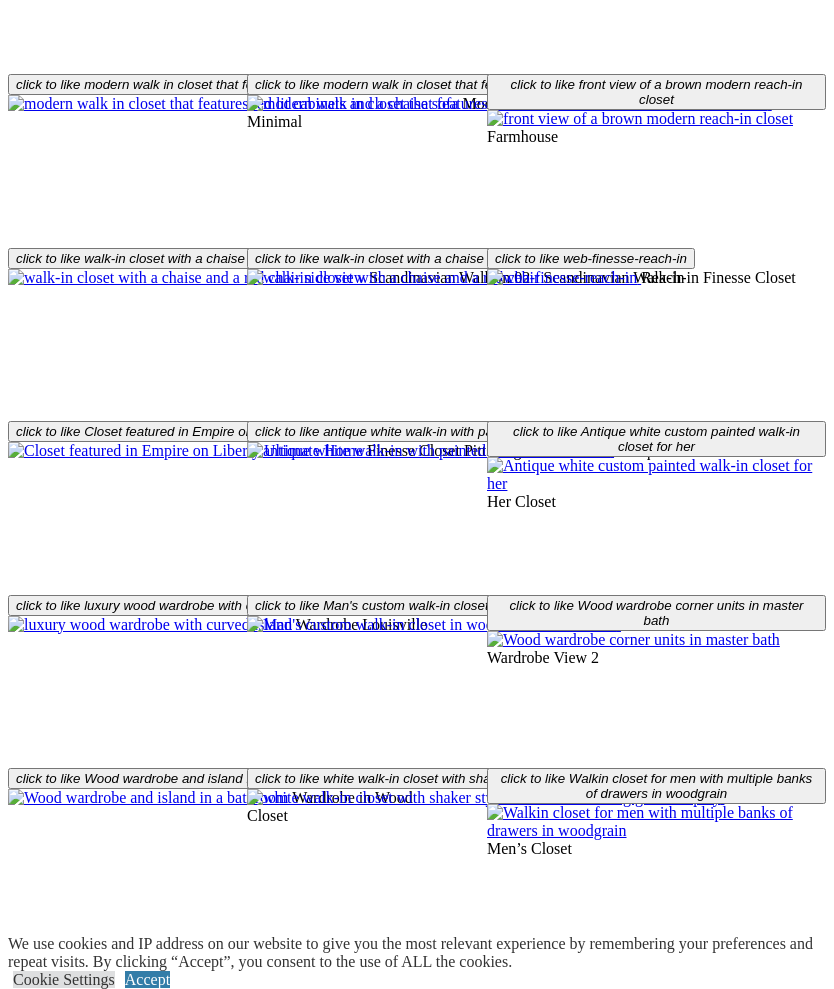 click on "Who knew? Reading is cool again—and now your home needs to catch up. 😎📚  Time to trade your TBR pile for a beautifully built home library (because stacking books on every surface was so last season).  Let’s make your space as smart as you are." at bounding box center (278, 1853) 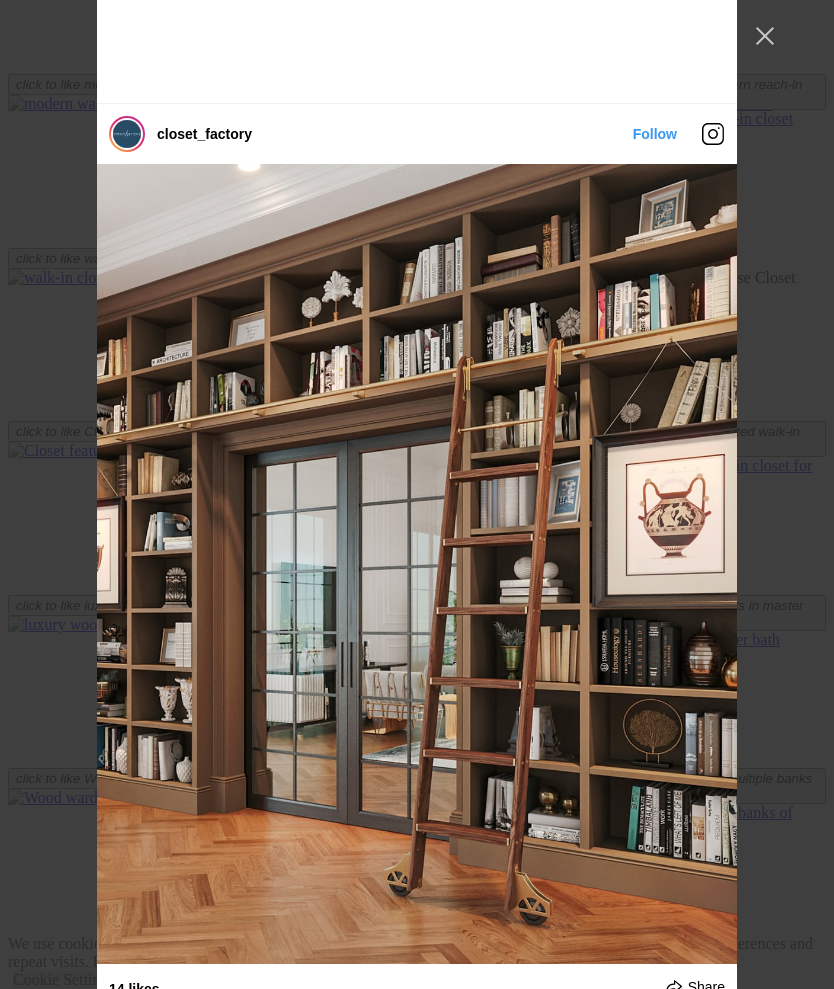 scroll, scrollTop: 181, scrollLeft: 0, axis: vertical 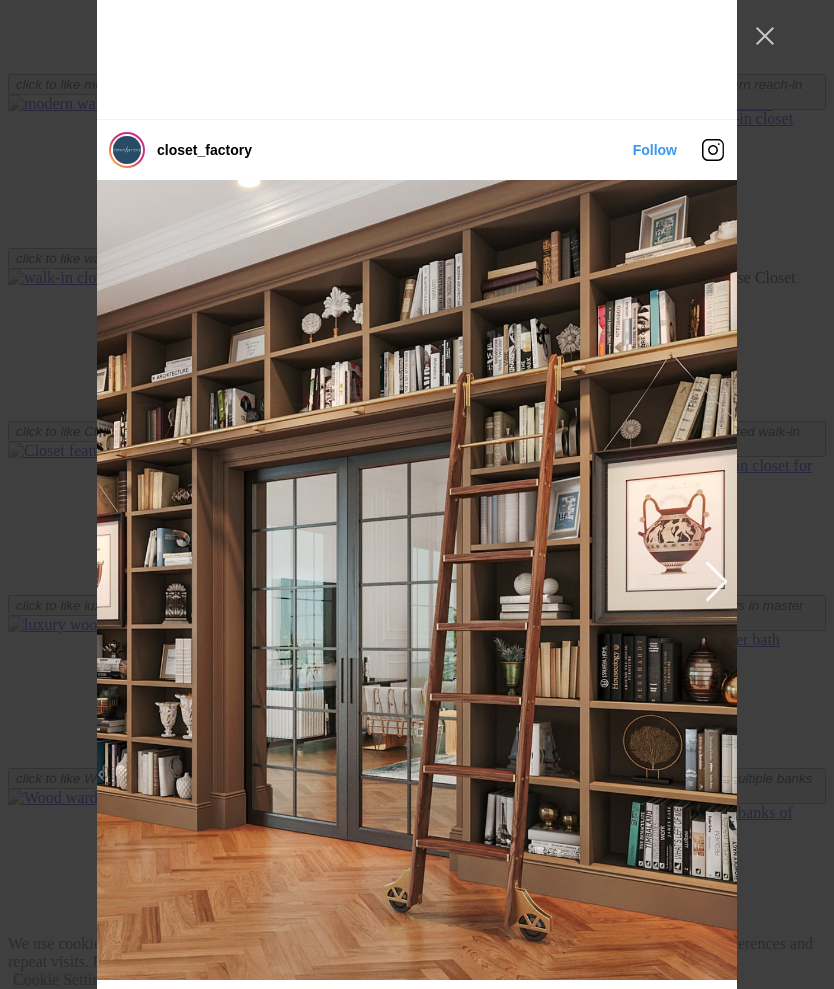 click at bounding box center [417, 580] 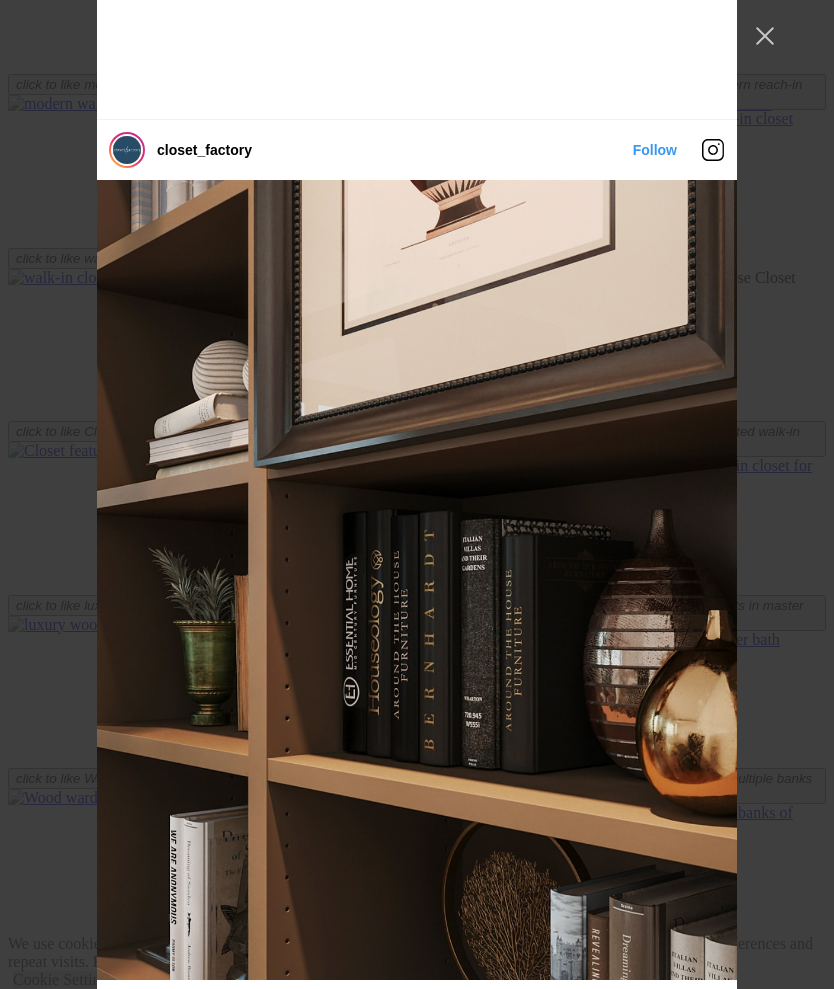 click on "closet_factory
Follow" at bounding box center [417, 494] 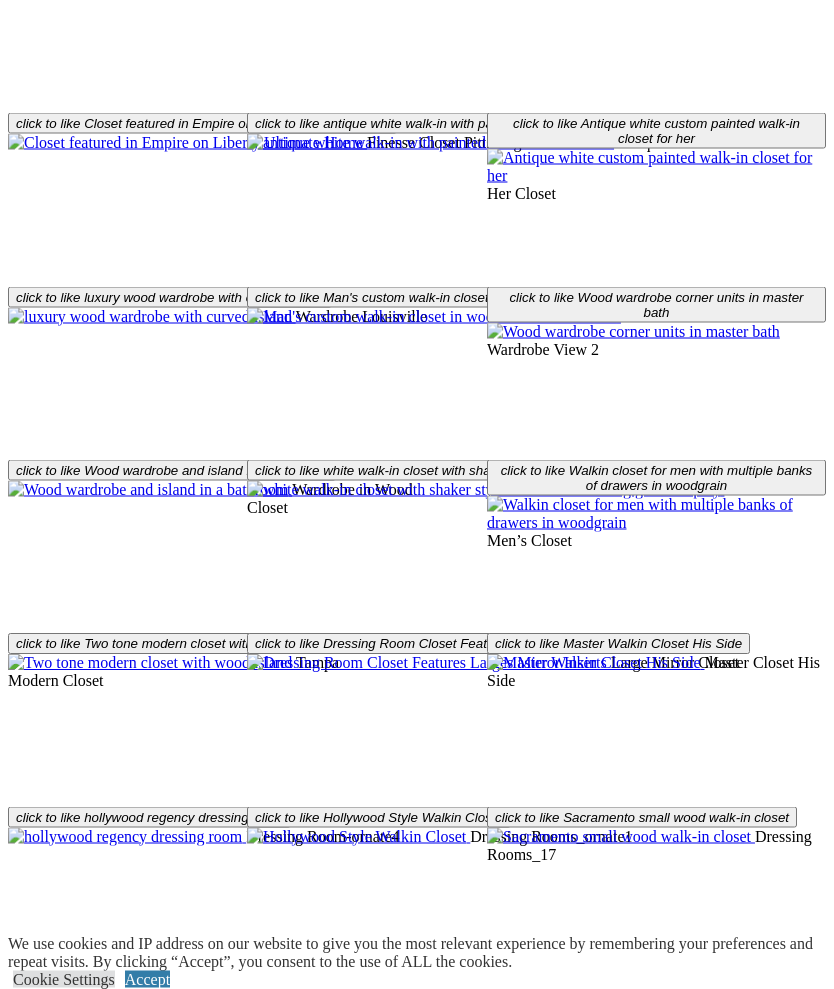 scroll, scrollTop: 4639, scrollLeft: 0, axis: vertical 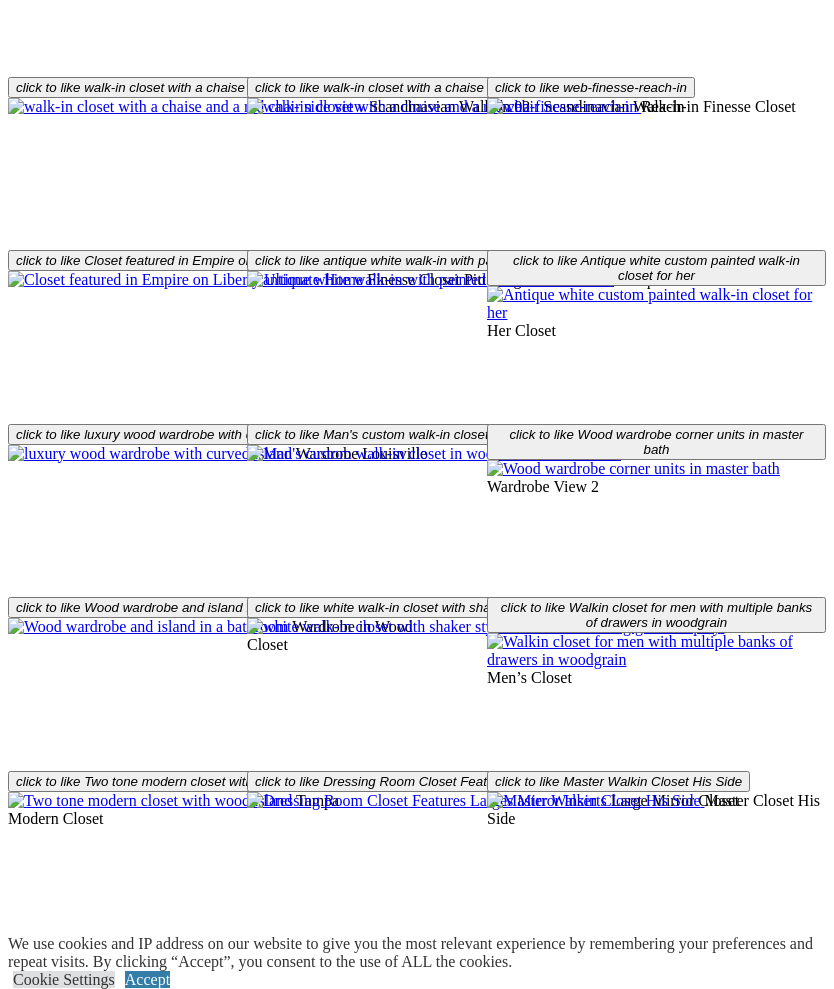 click on "Load more" at bounding box center [417, 1975] 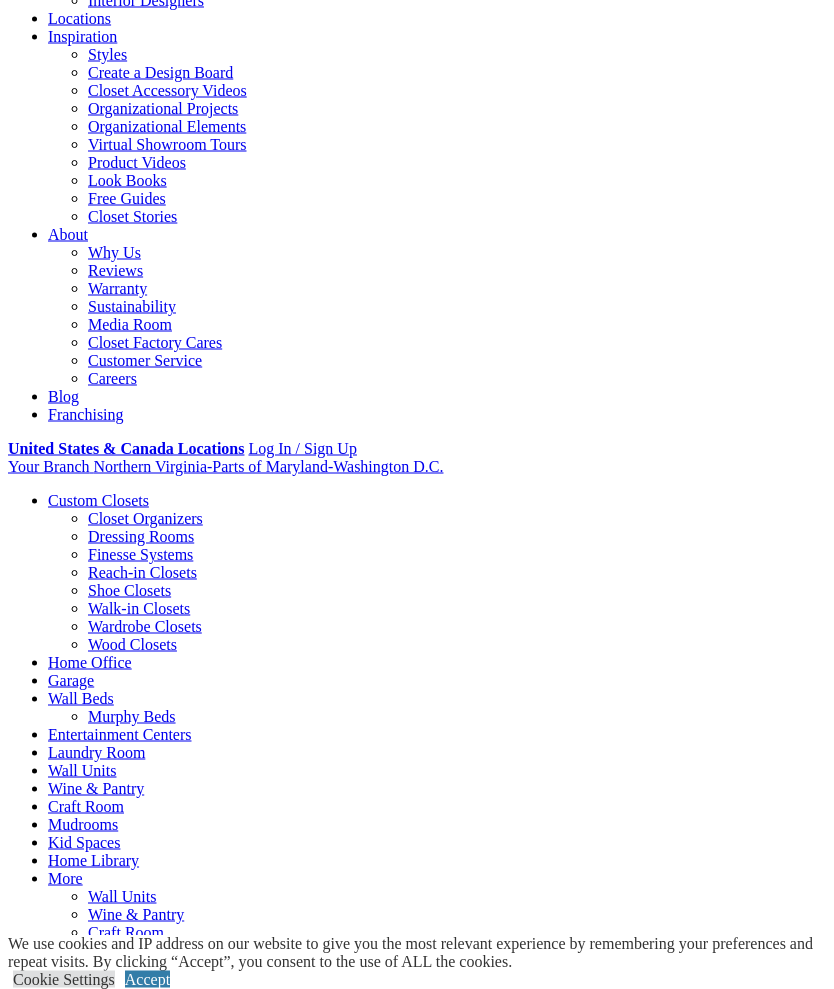 scroll, scrollTop: 0, scrollLeft: 0, axis: both 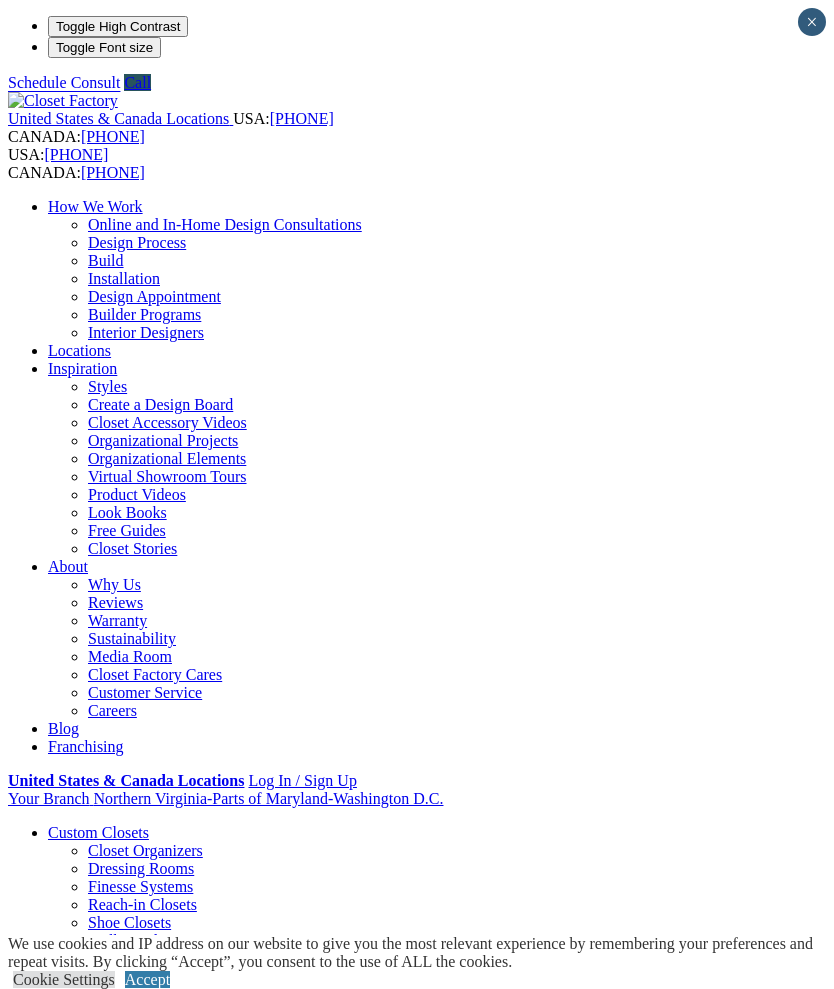 click on "Accept" at bounding box center (147, 979) 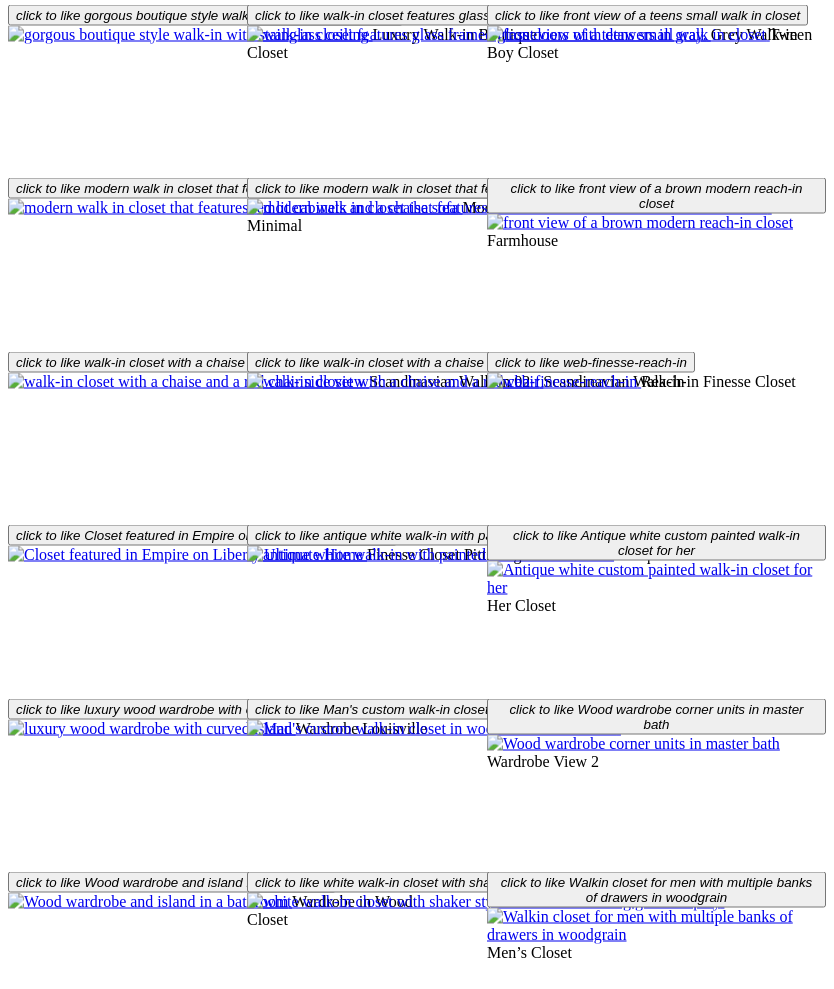 scroll, scrollTop: 4254, scrollLeft: 0, axis: vertical 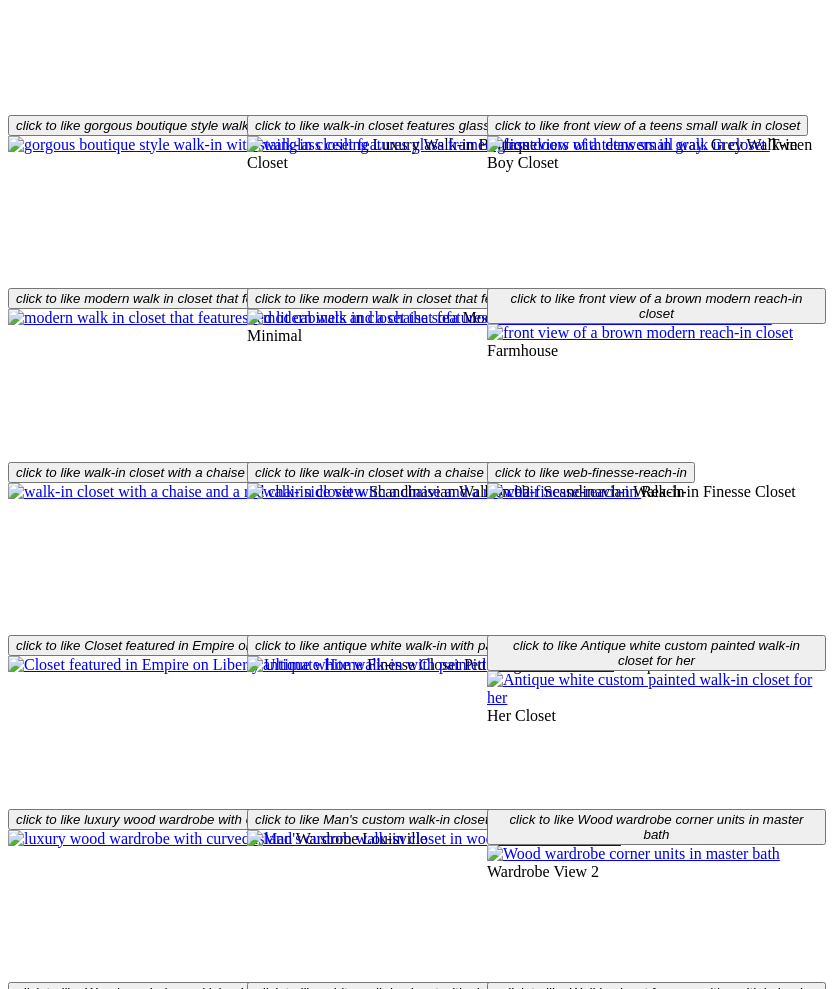 click on "Load More" at bounding box center (44, 1858) 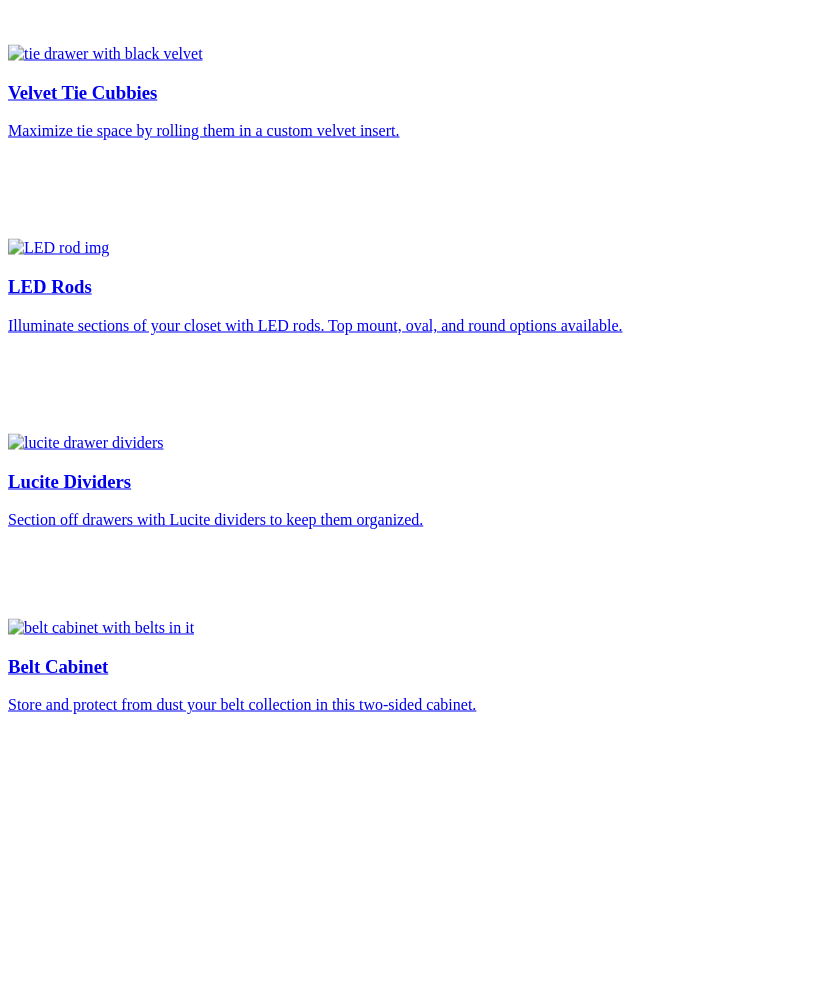 scroll, scrollTop: 8087, scrollLeft: 0, axis: vertical 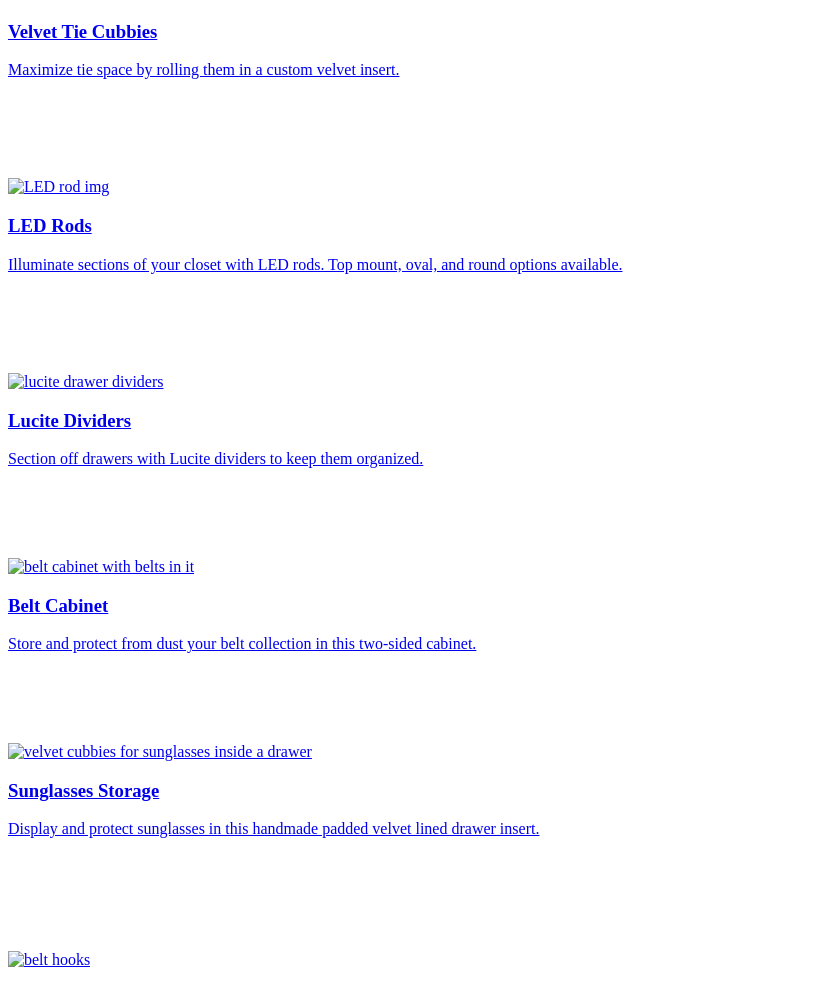 click on "Accessibility" at bounding box center (90, 44607) 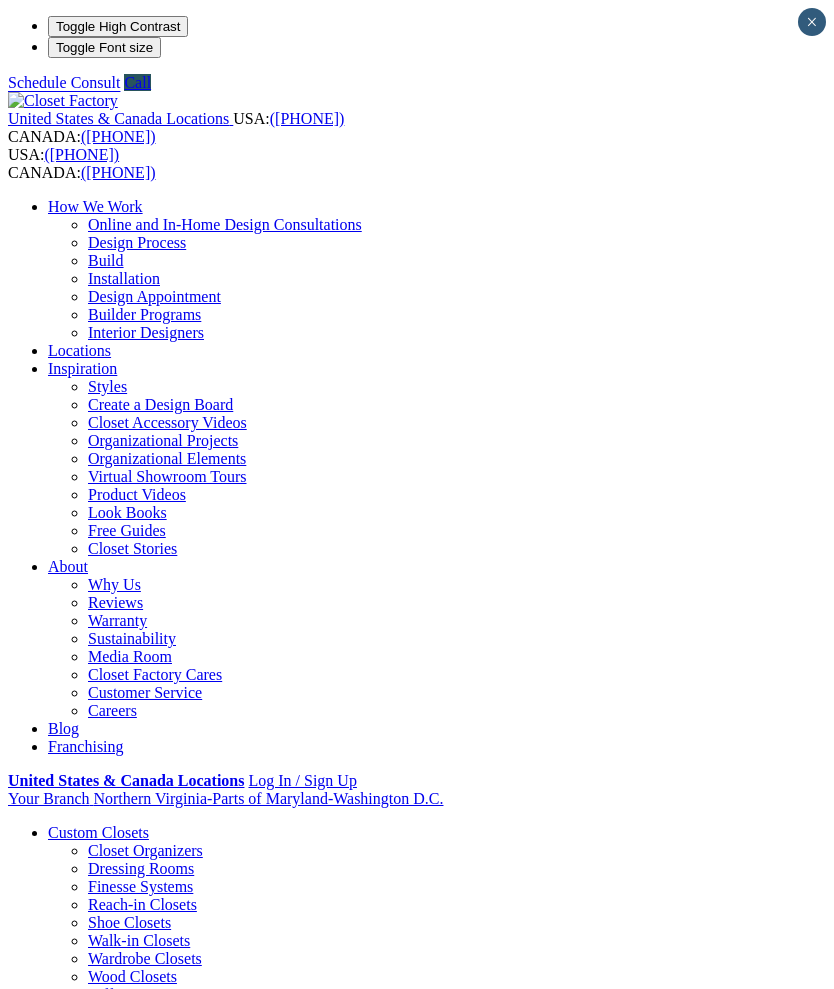 scroll, scrollTop: 0, scrollLeft: 0, axis: both 